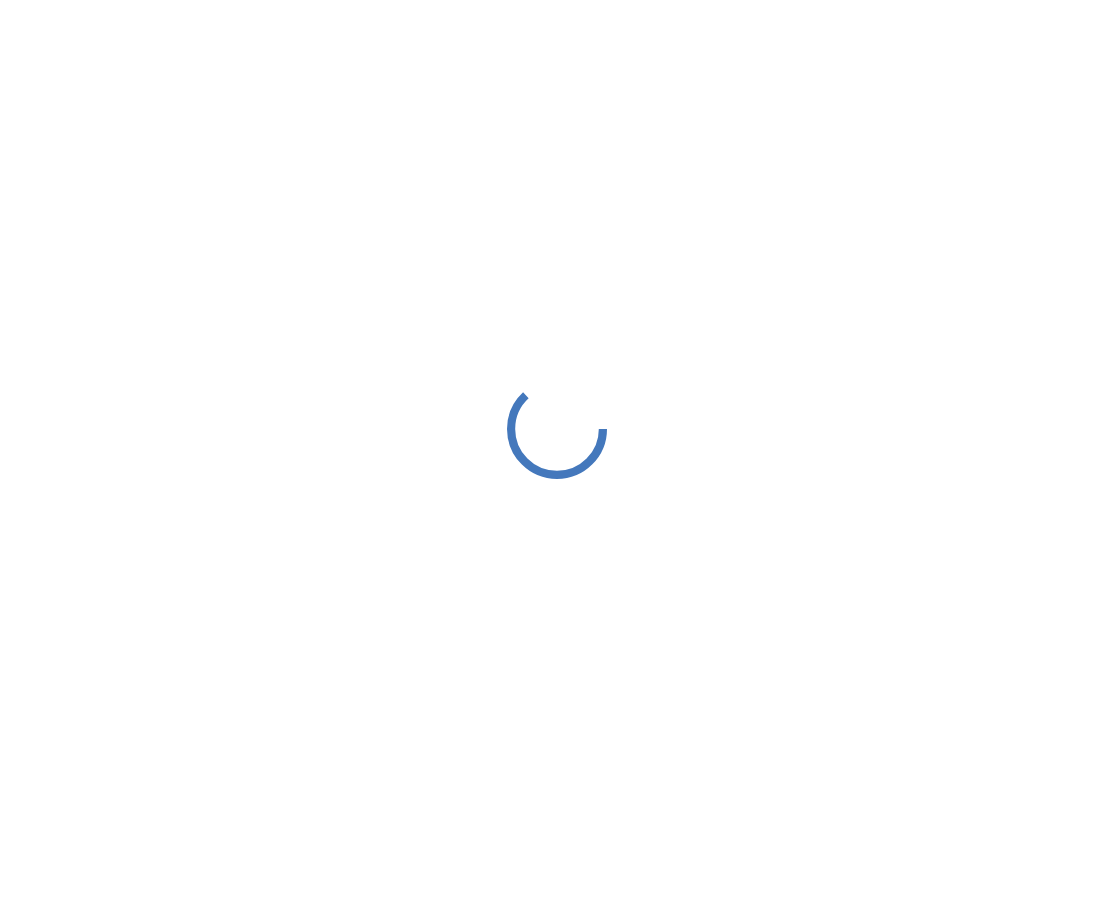 scroll, scrollTop: 0, scrollLeft: 0, axis: both 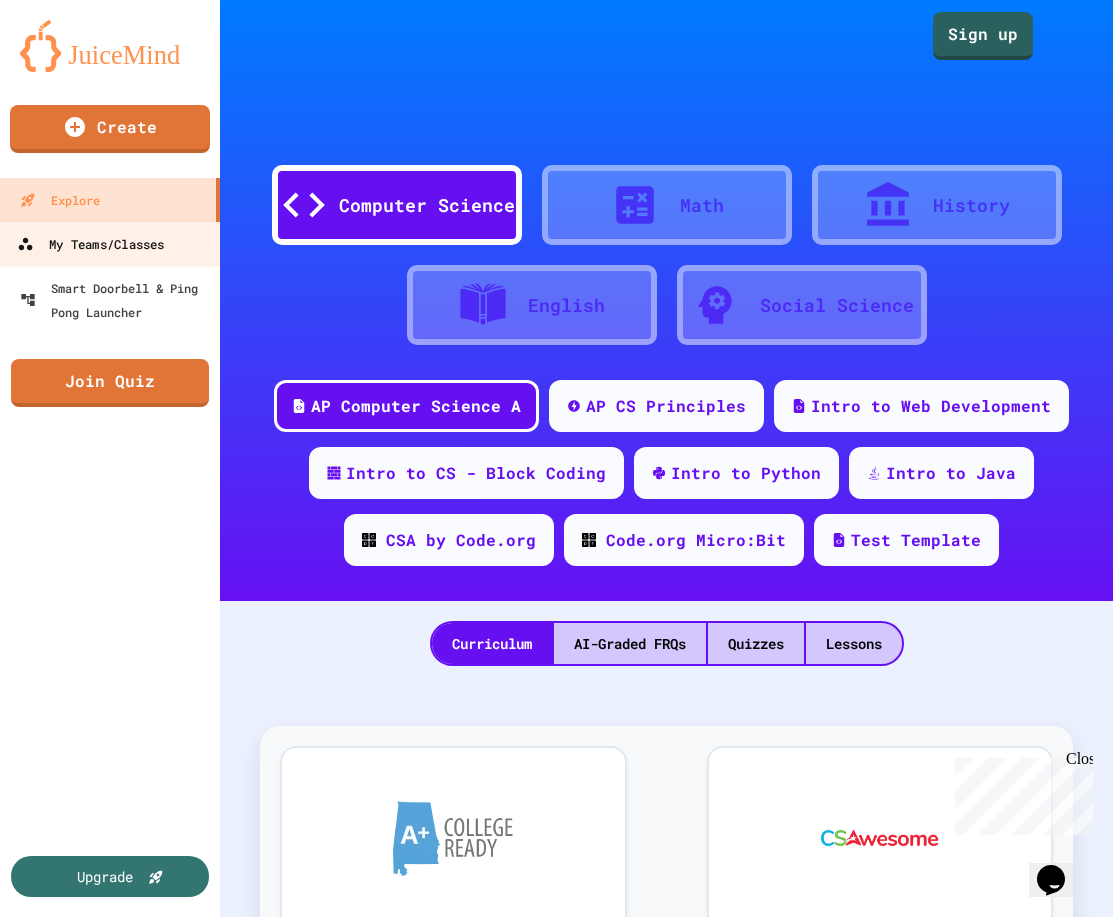 click on "My Teams/Classes" at bounding box center [90, 244] 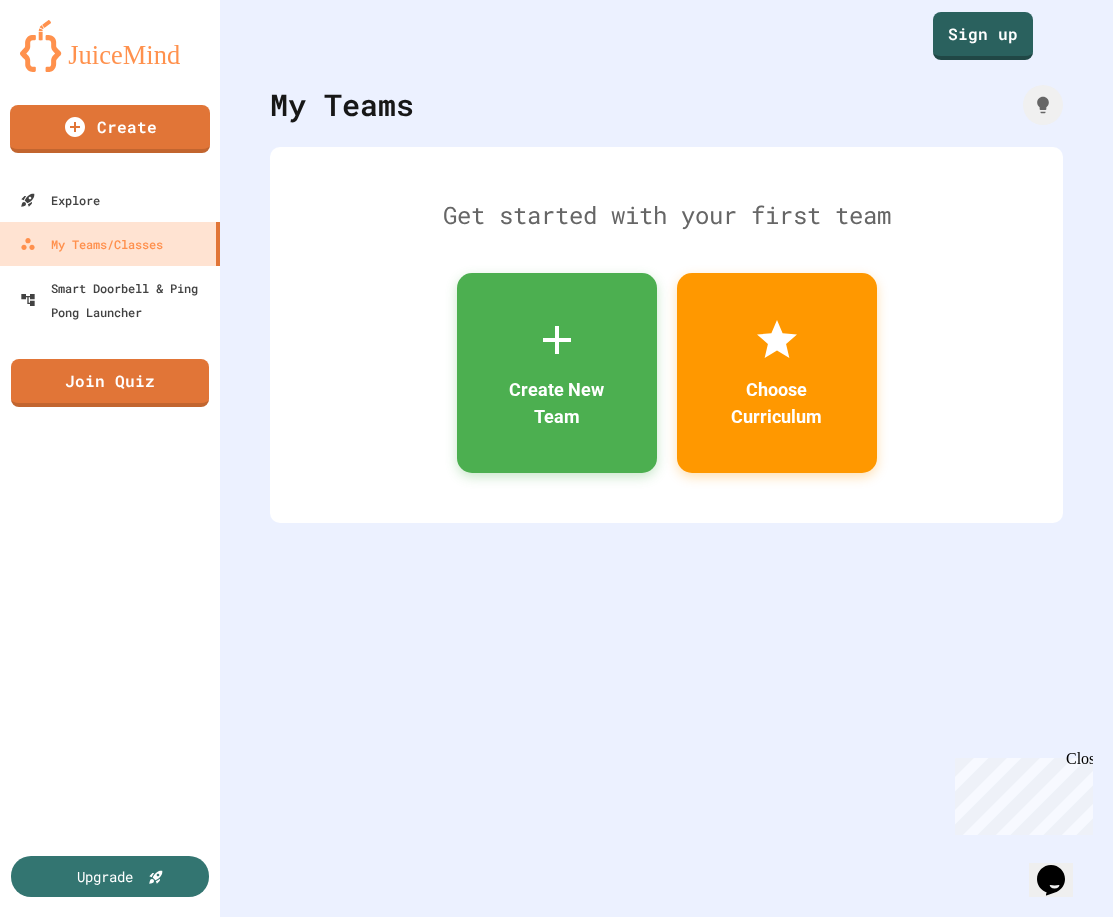 click at bounding box center [110, 46] 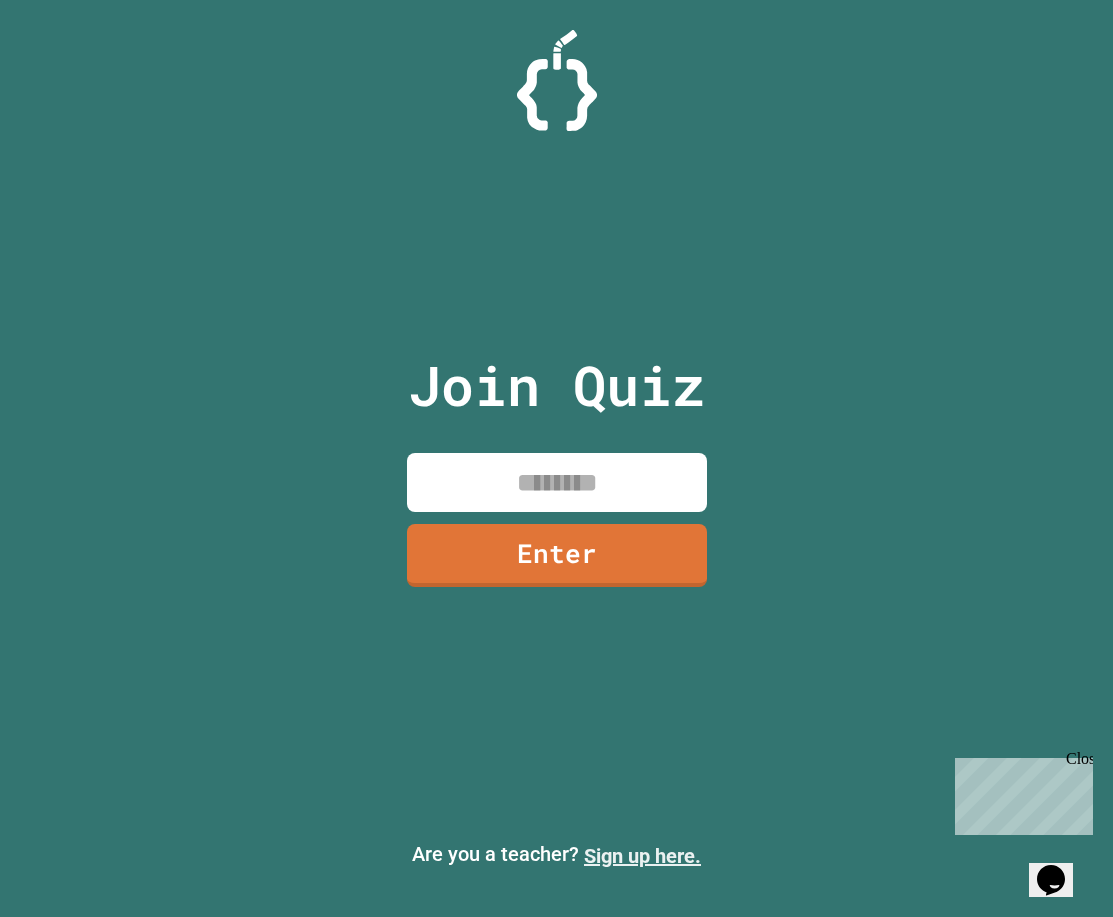 click on "Sign up here." at bounding box center (642, 856) 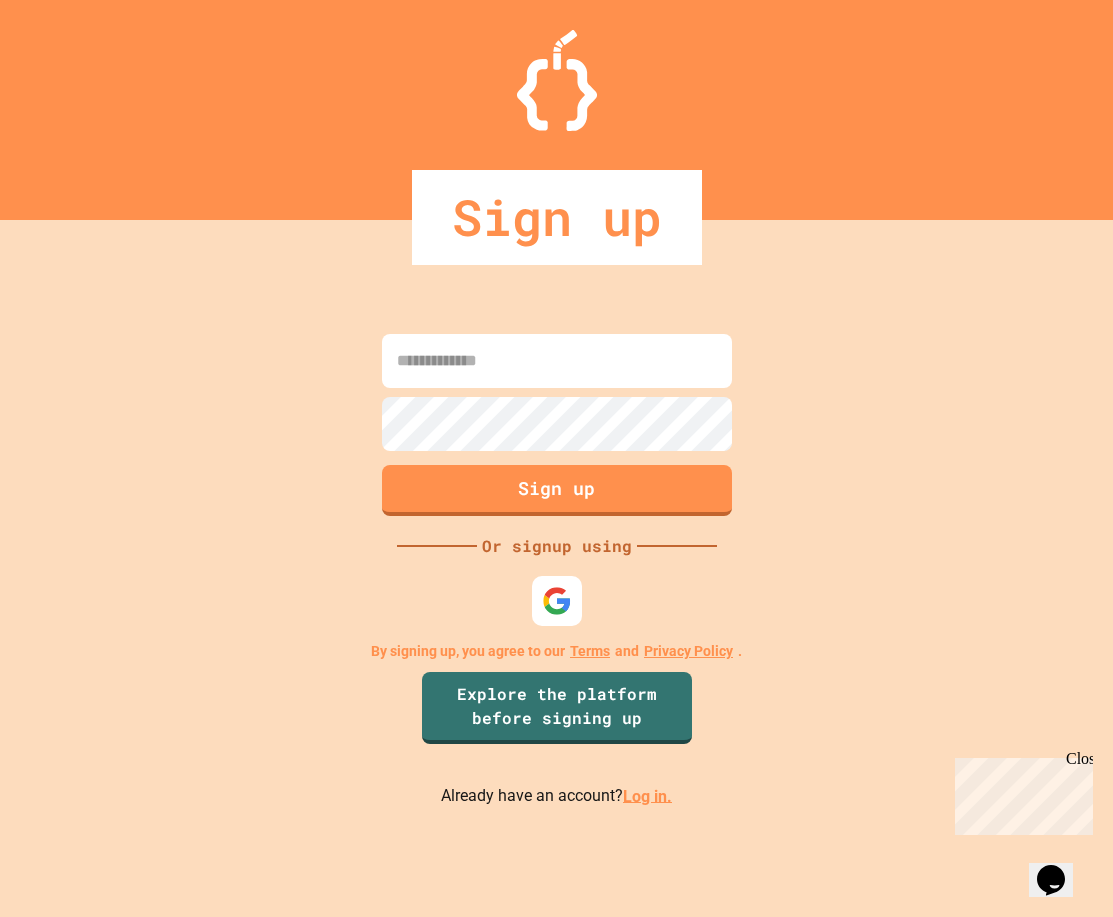 click at bounding box center (557, 361) 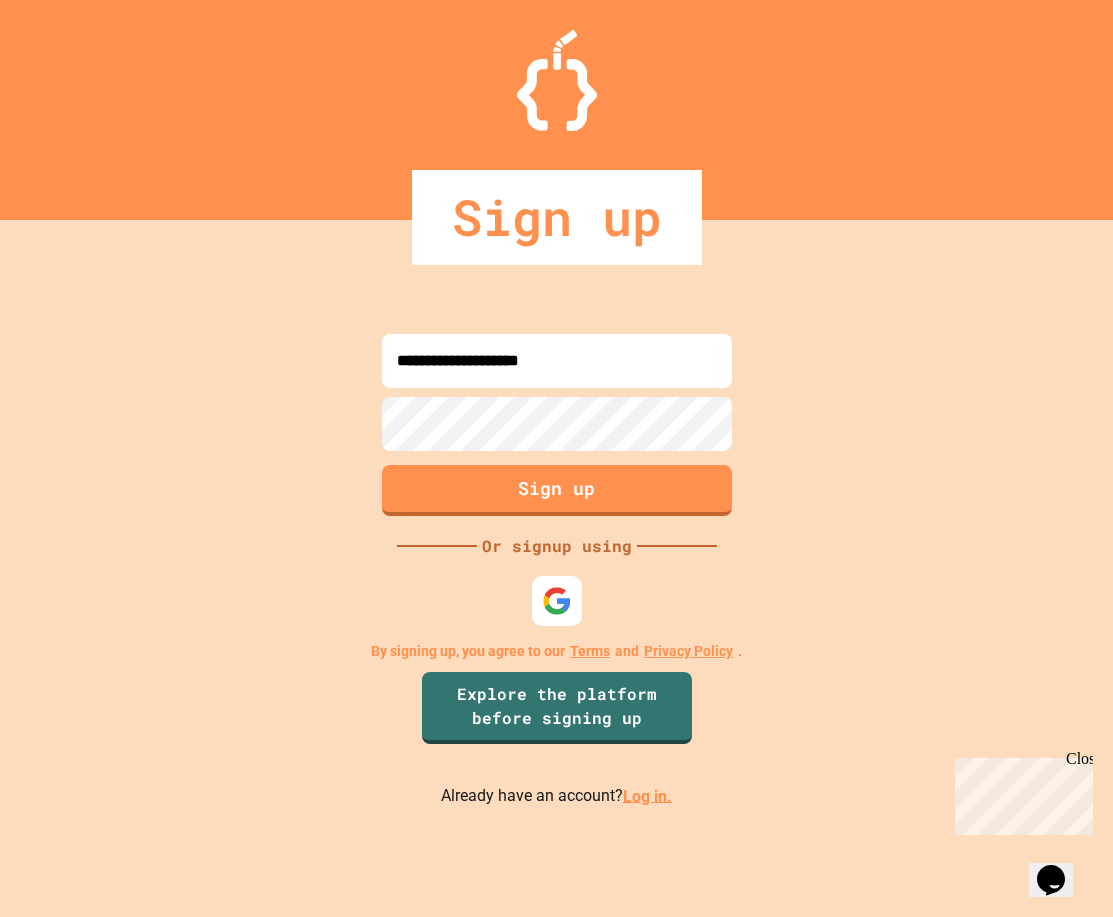 type on "**********" 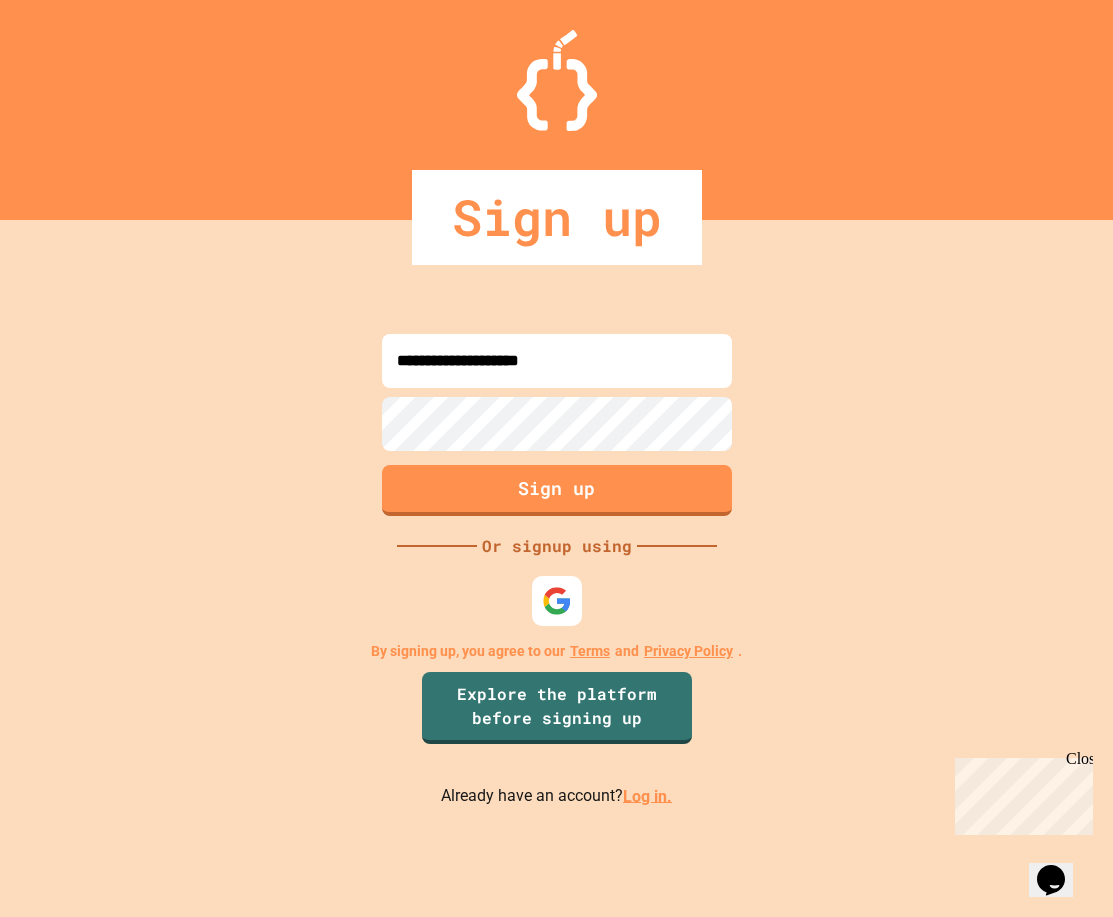 click on "Log in." at bounding box center (647, 795) 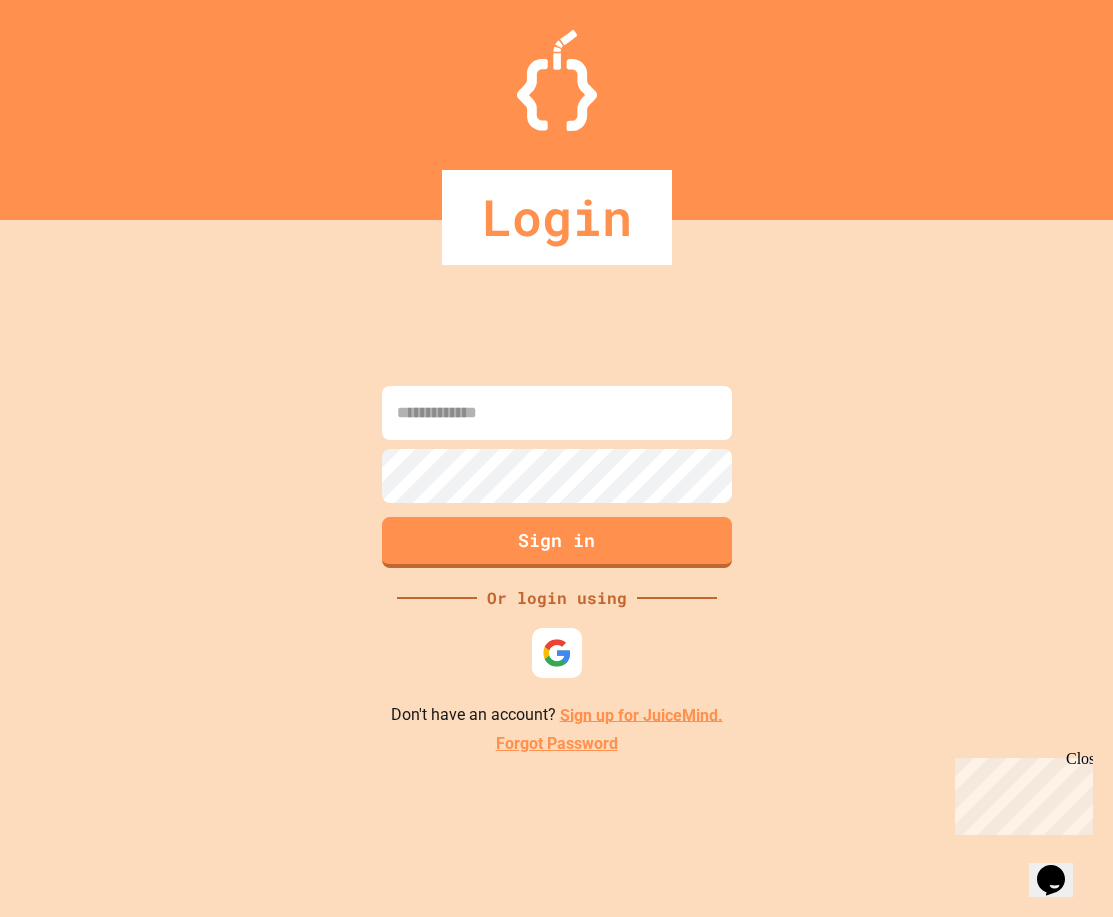 click at bounding box center (557, 413) 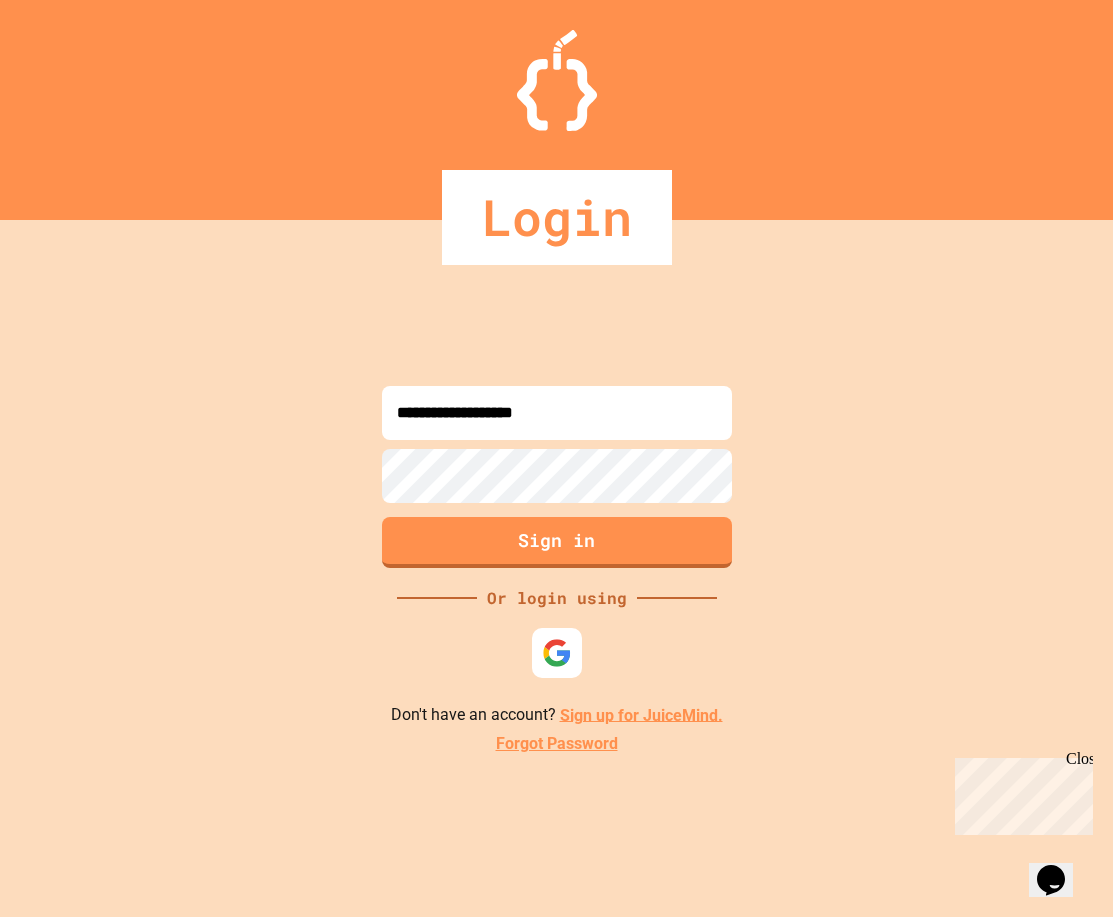 type on "**********" 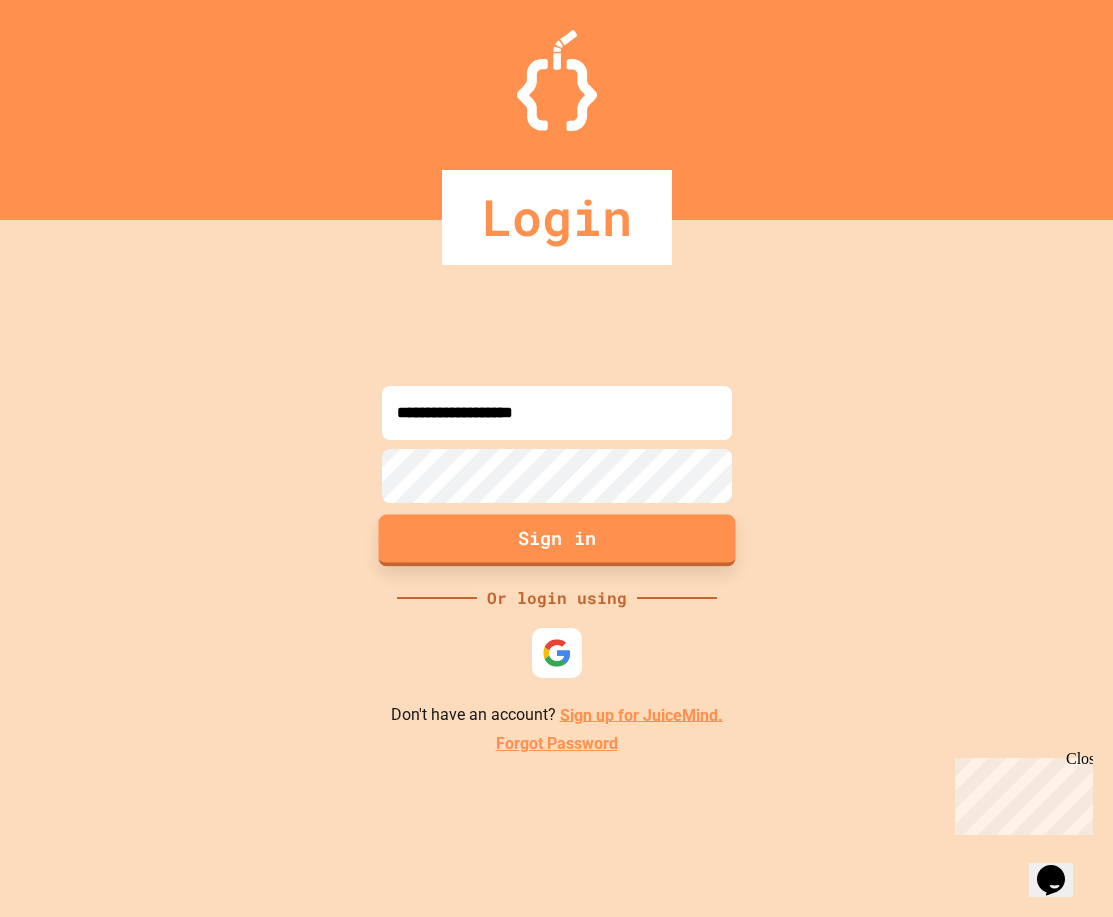 click on "Sign in" at bounding box center [556, 540] 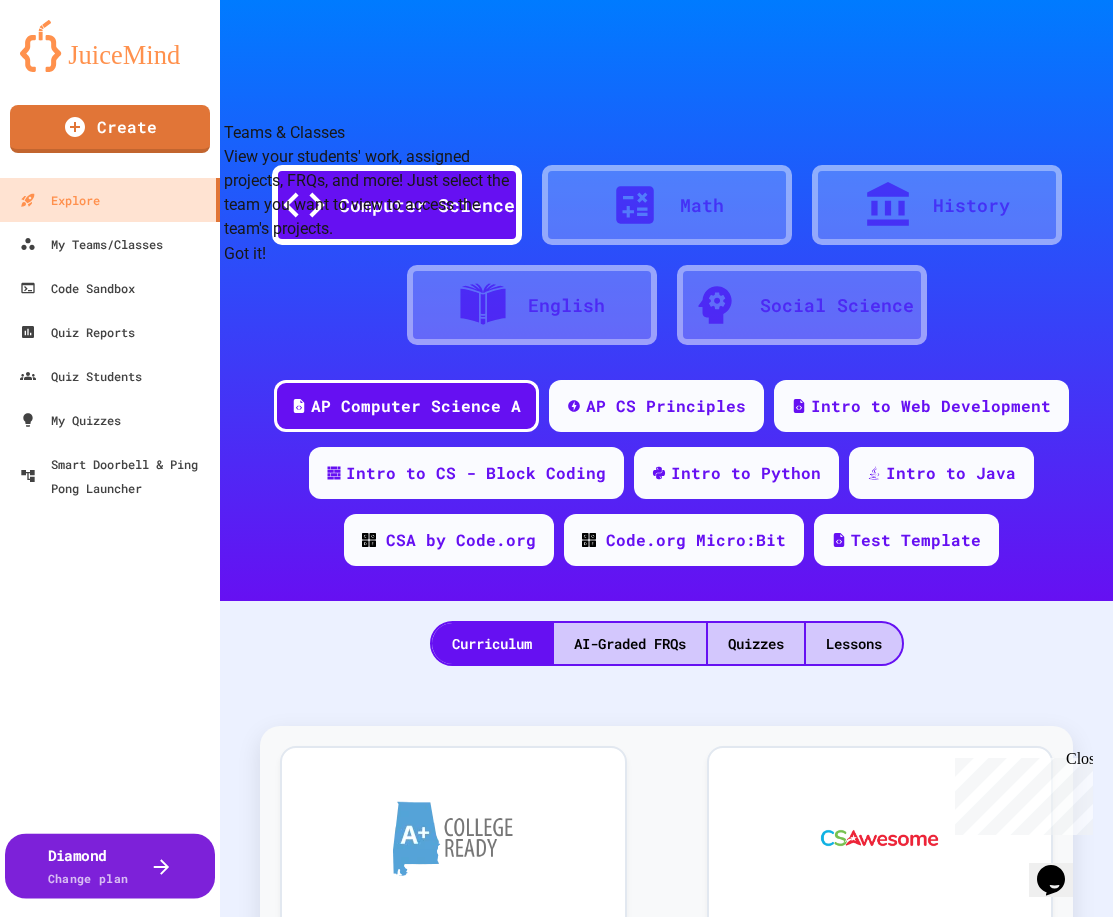 click 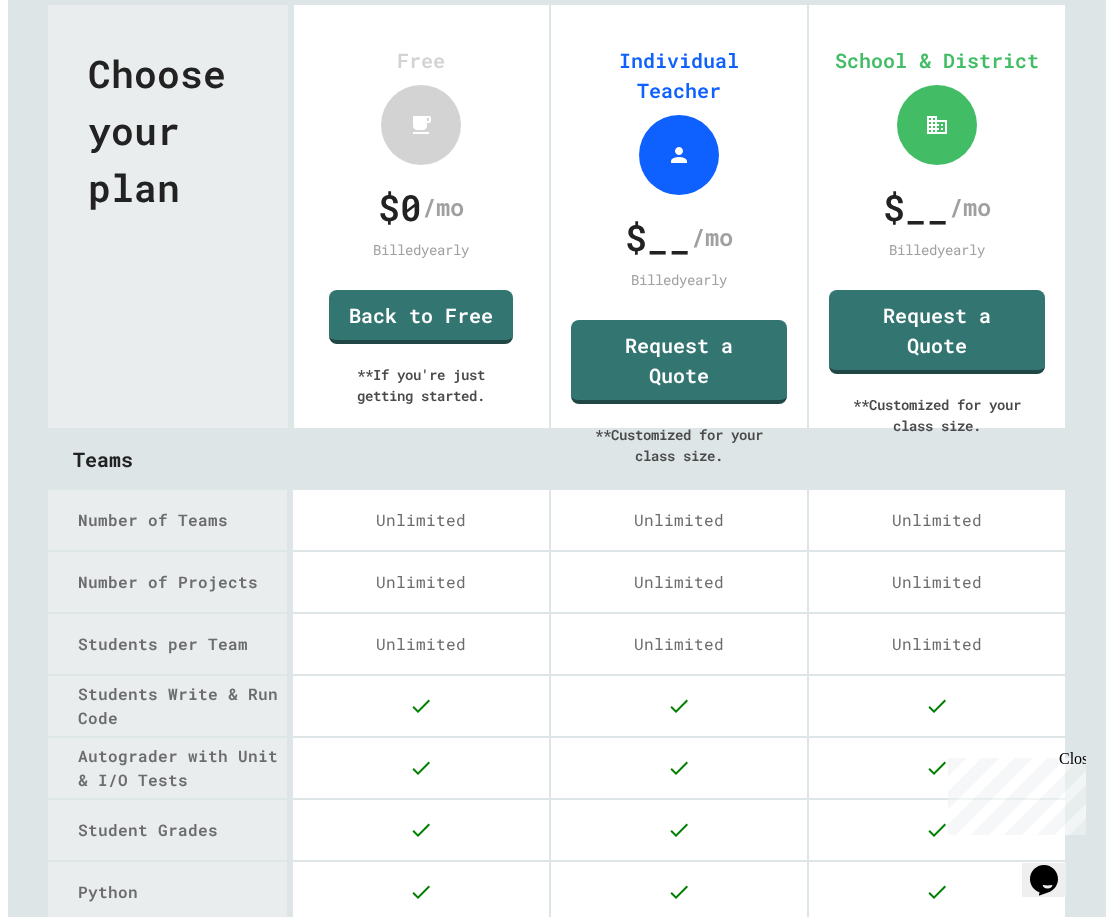 scroll, scrollTop: 0, scrollLeft: 0, axis: both 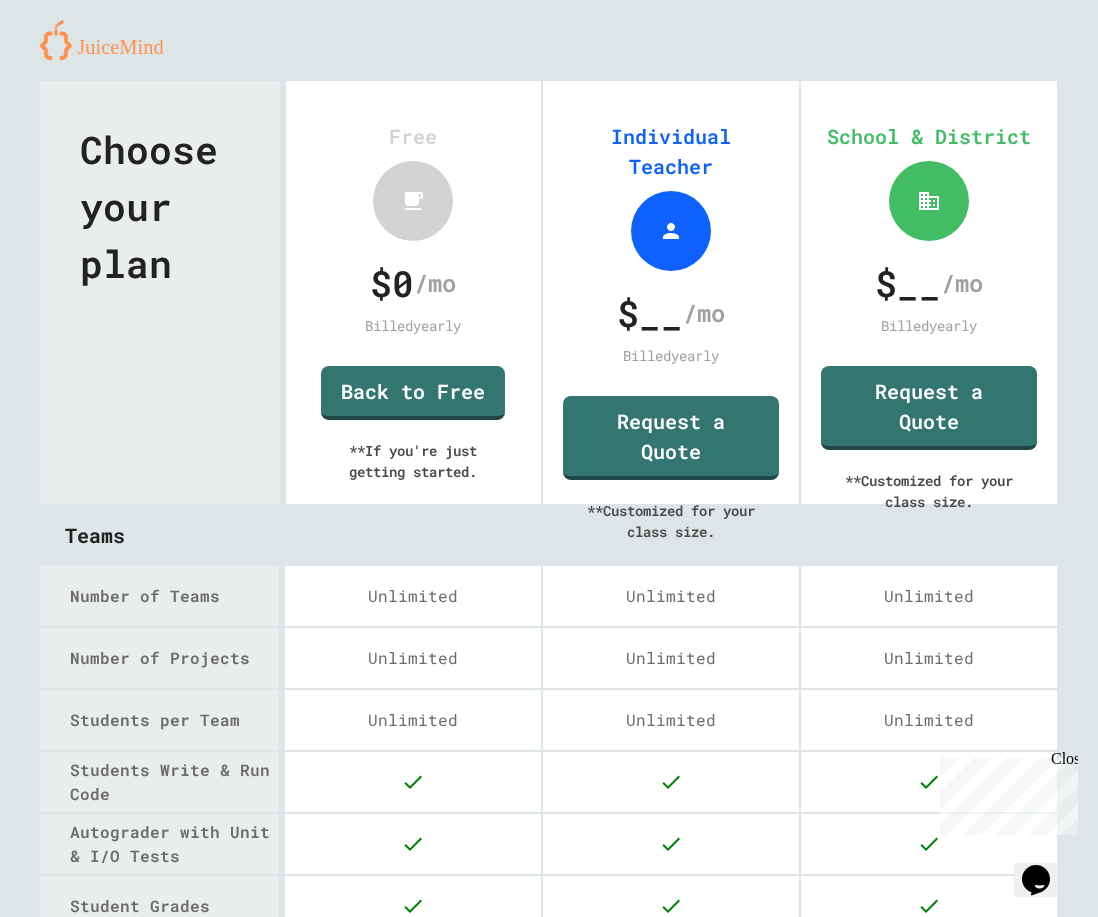 click at bounding box center (109, 40) 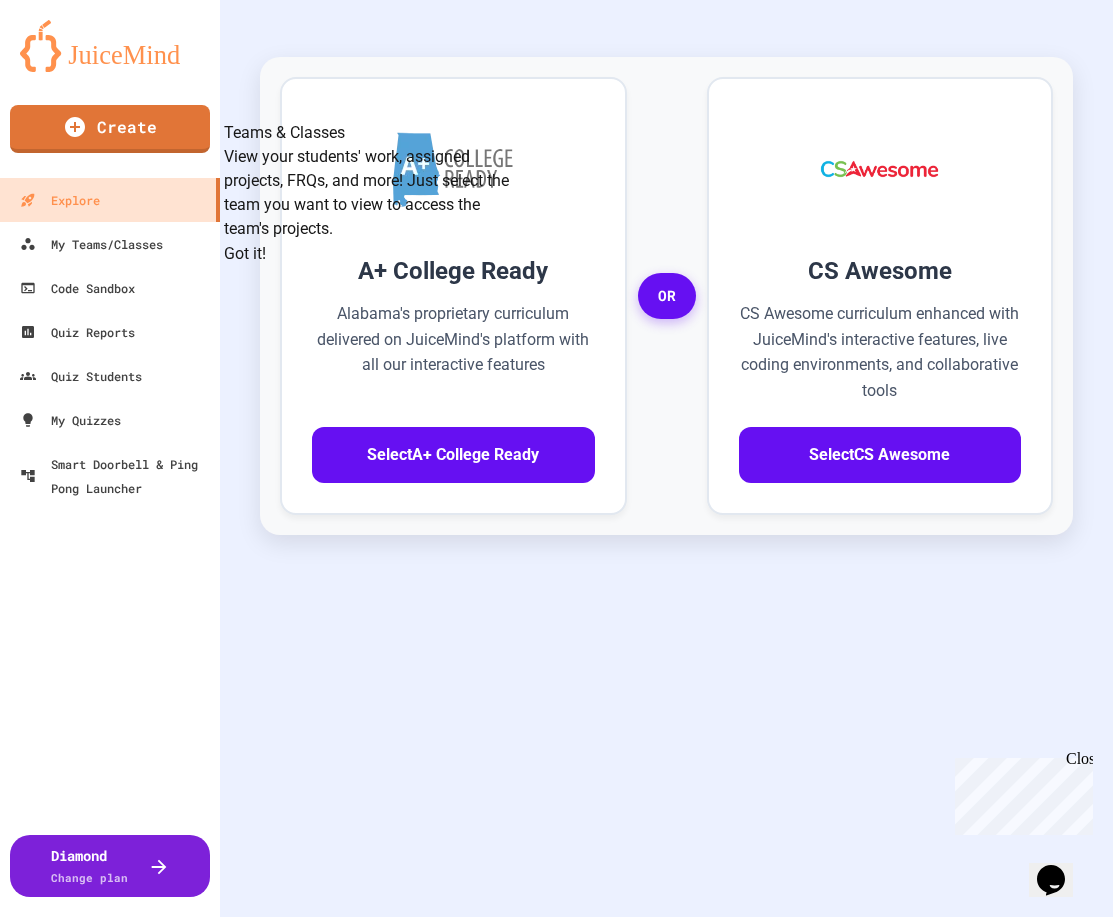 scroll, scrollTop: 184, scrollLeft: 0, axis: vertical 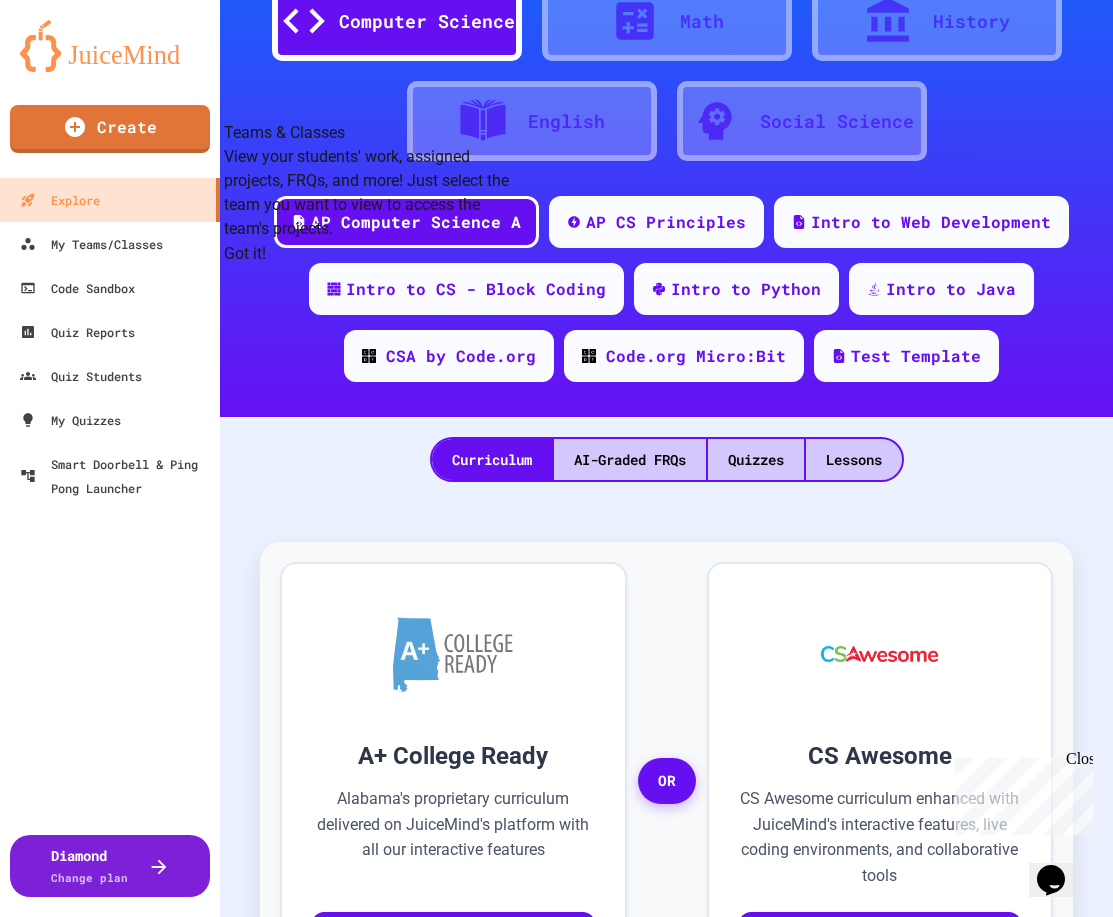 click on "Got it!" at bounding box center (245, 254) 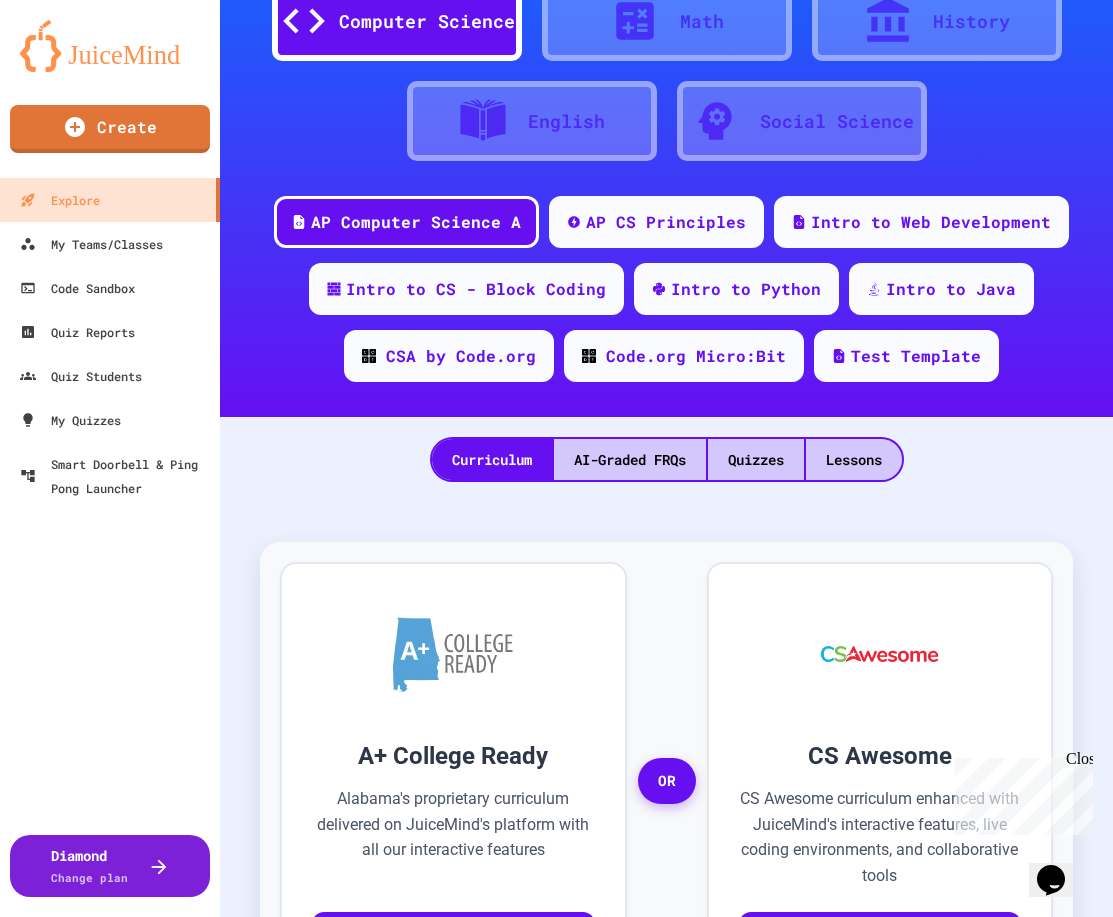 scroll, scrollTop: 0, scrollLeft: 0, axis: both 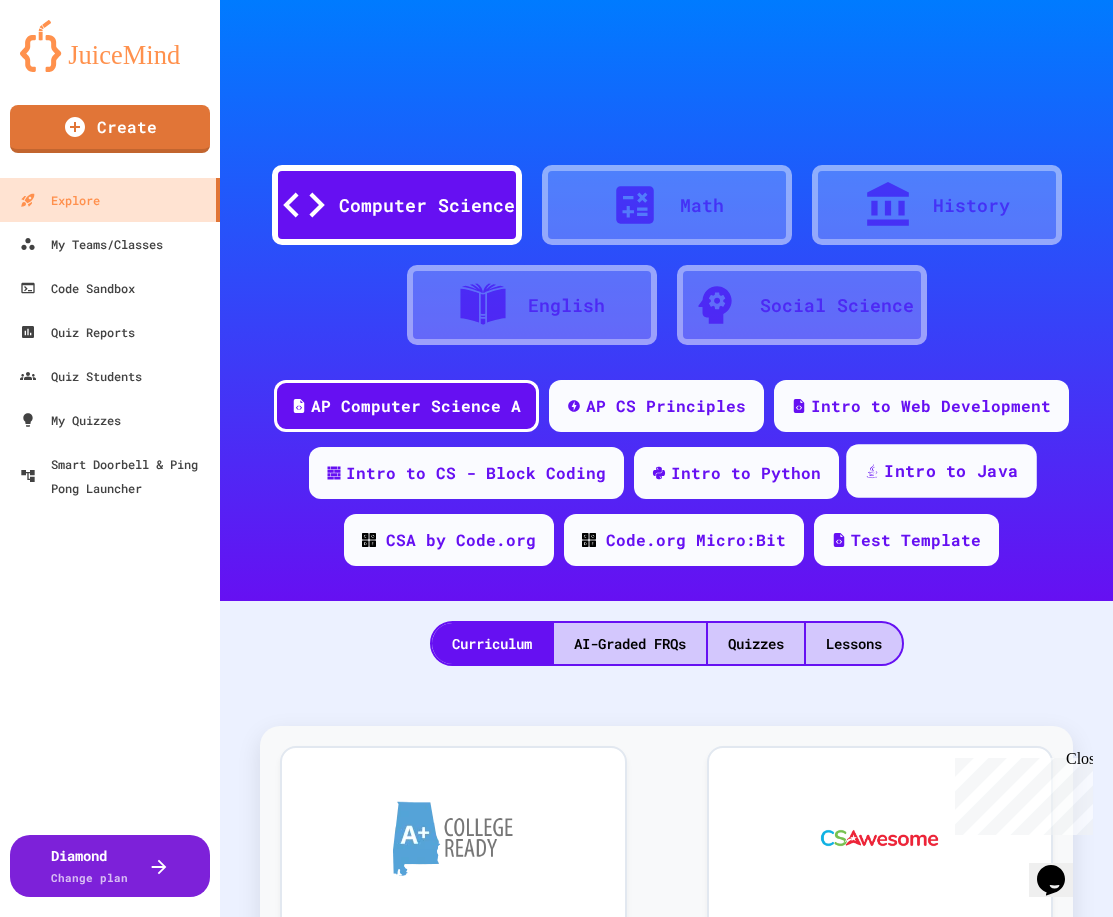 click on "Intro to Java" at bounding box center (951, 471) 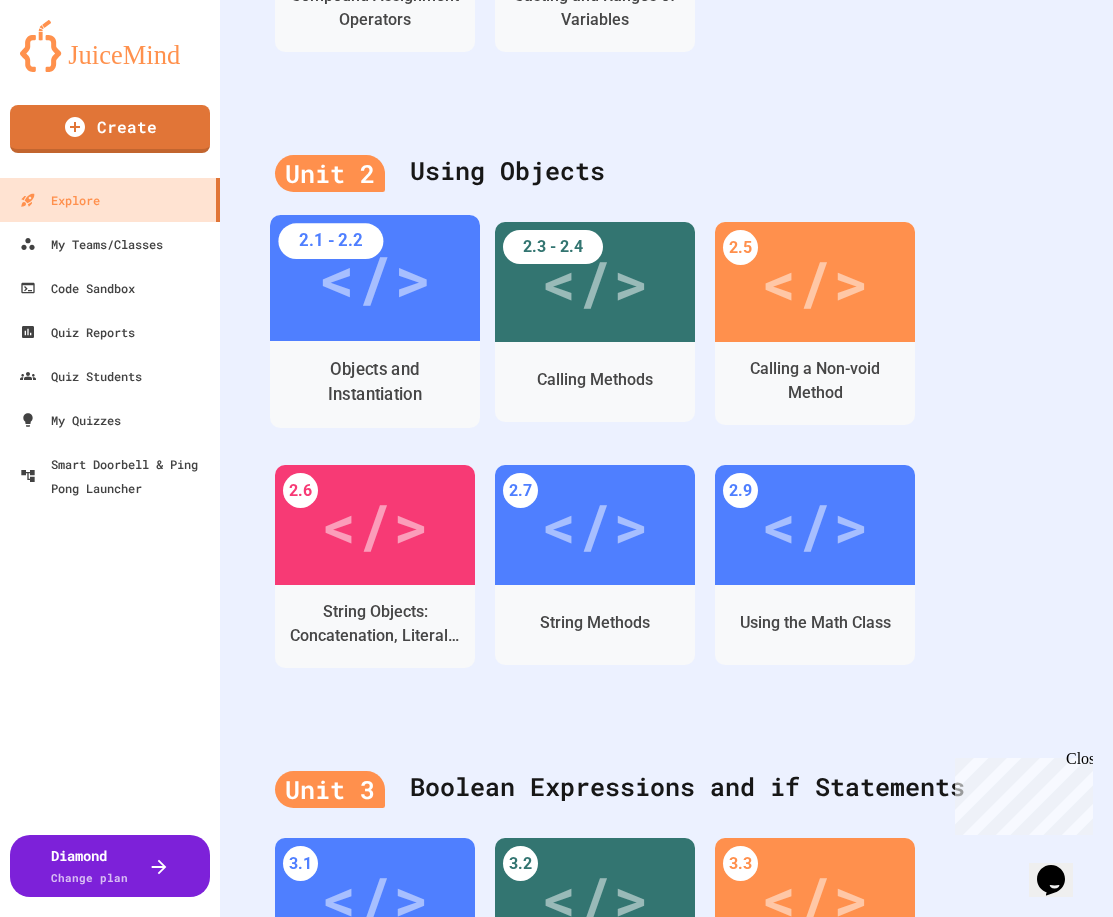 scroll, scrollTop: 1200, scrollLeft: 0, axis: vertical 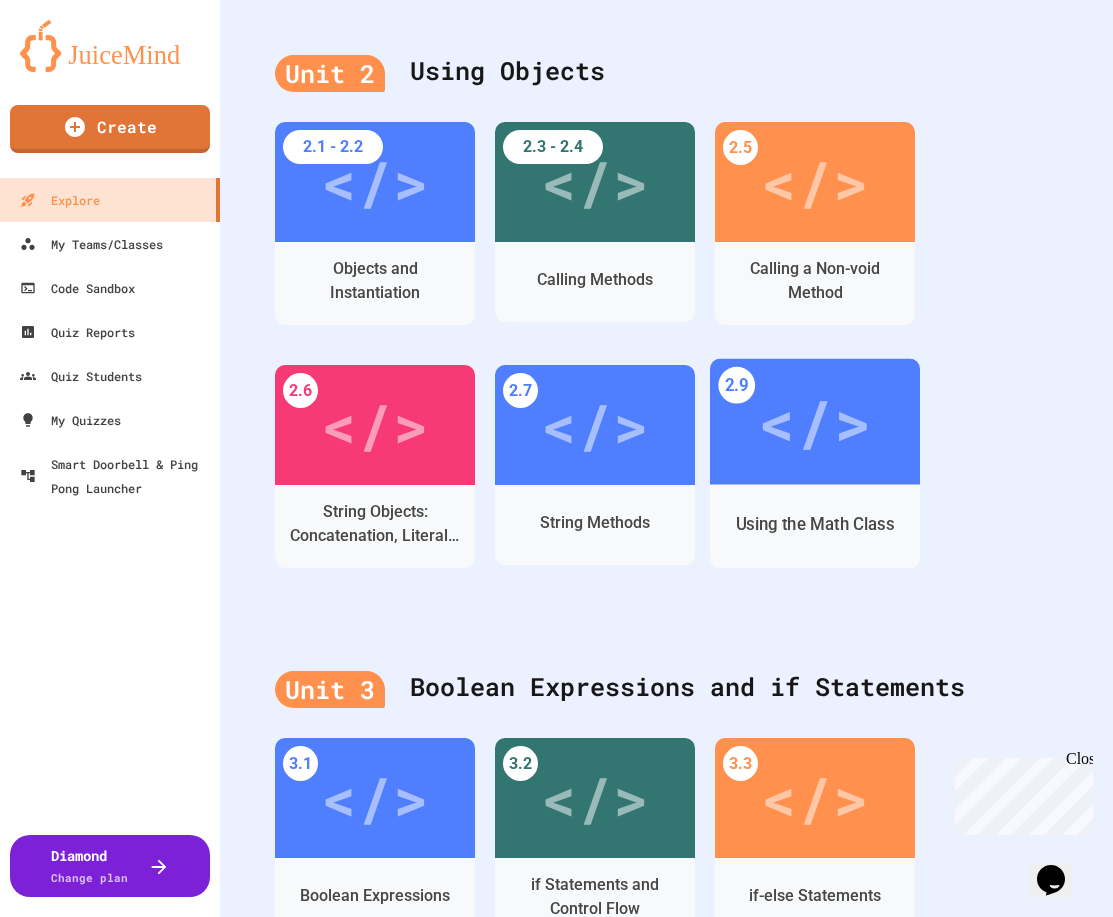 click on "Using the Math Class" at bounding box center [815, 524] 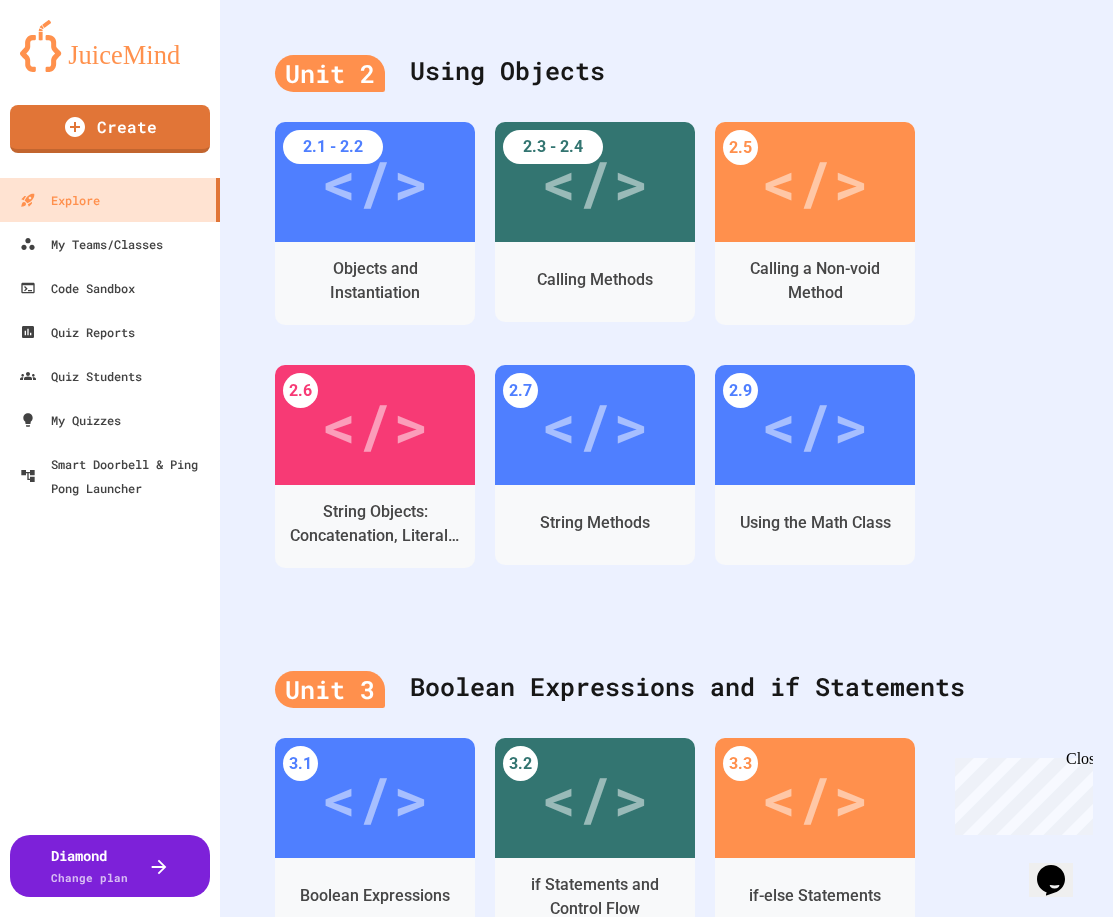 click on "Easy" at bounding box center [335, 1201] 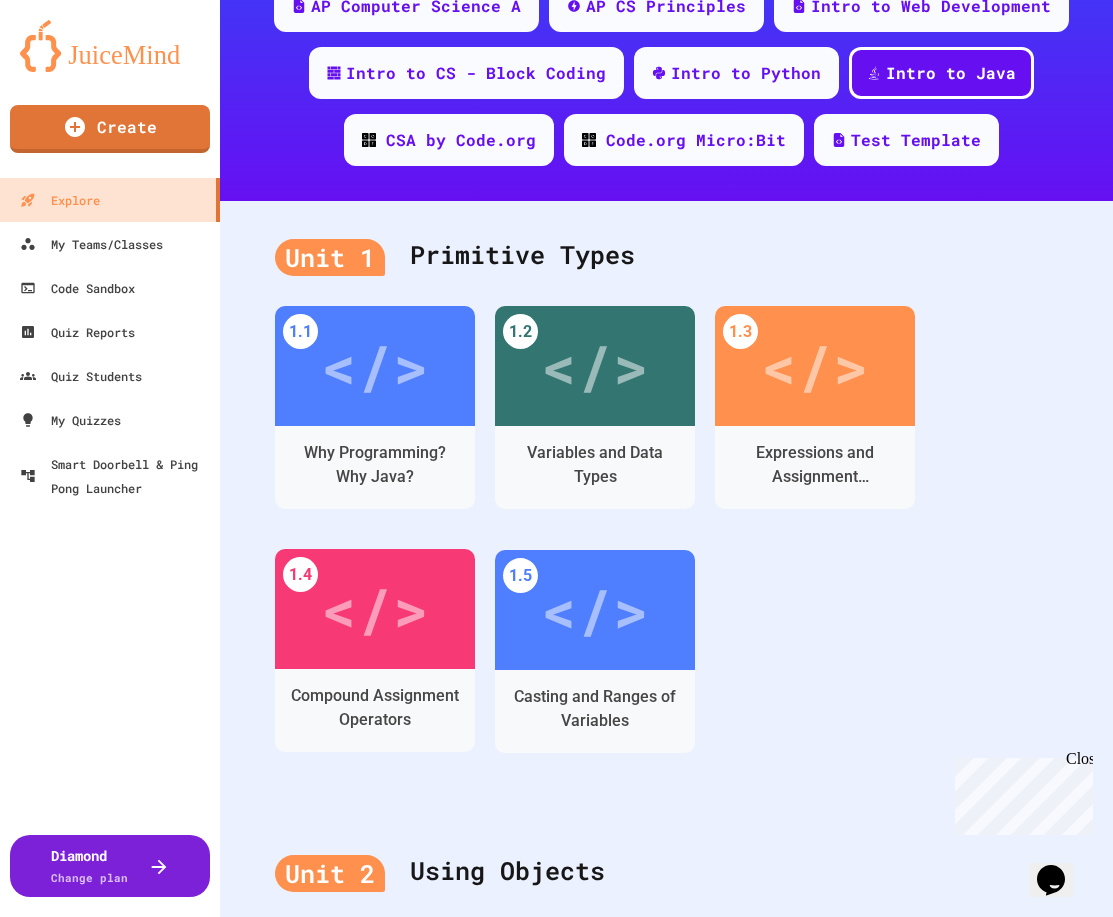 scroll, scrollTop: 0, scrollLeft: 0, axis: both 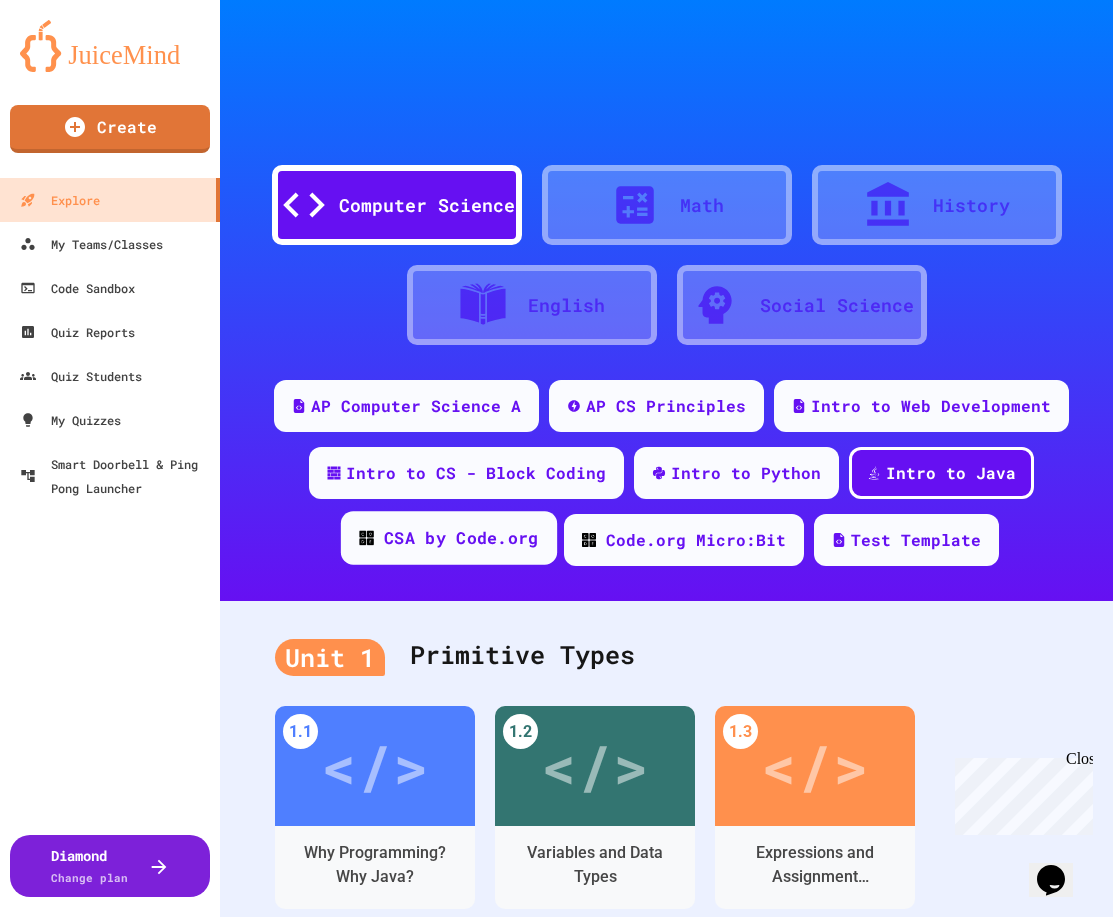 click on "CSA by Code.org" at bounding box center (461, 538) 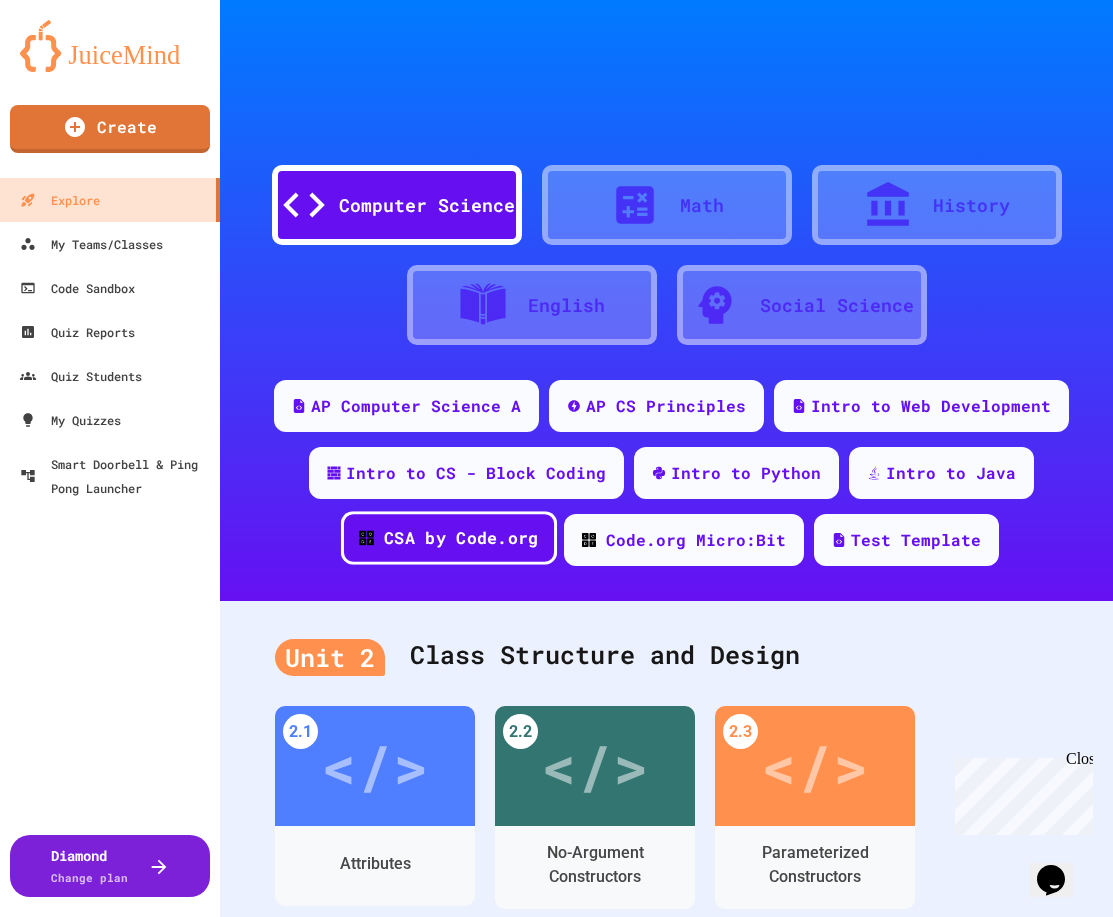 scroll, scrollTop: 100, scrollLeft: 0, axis: vertical 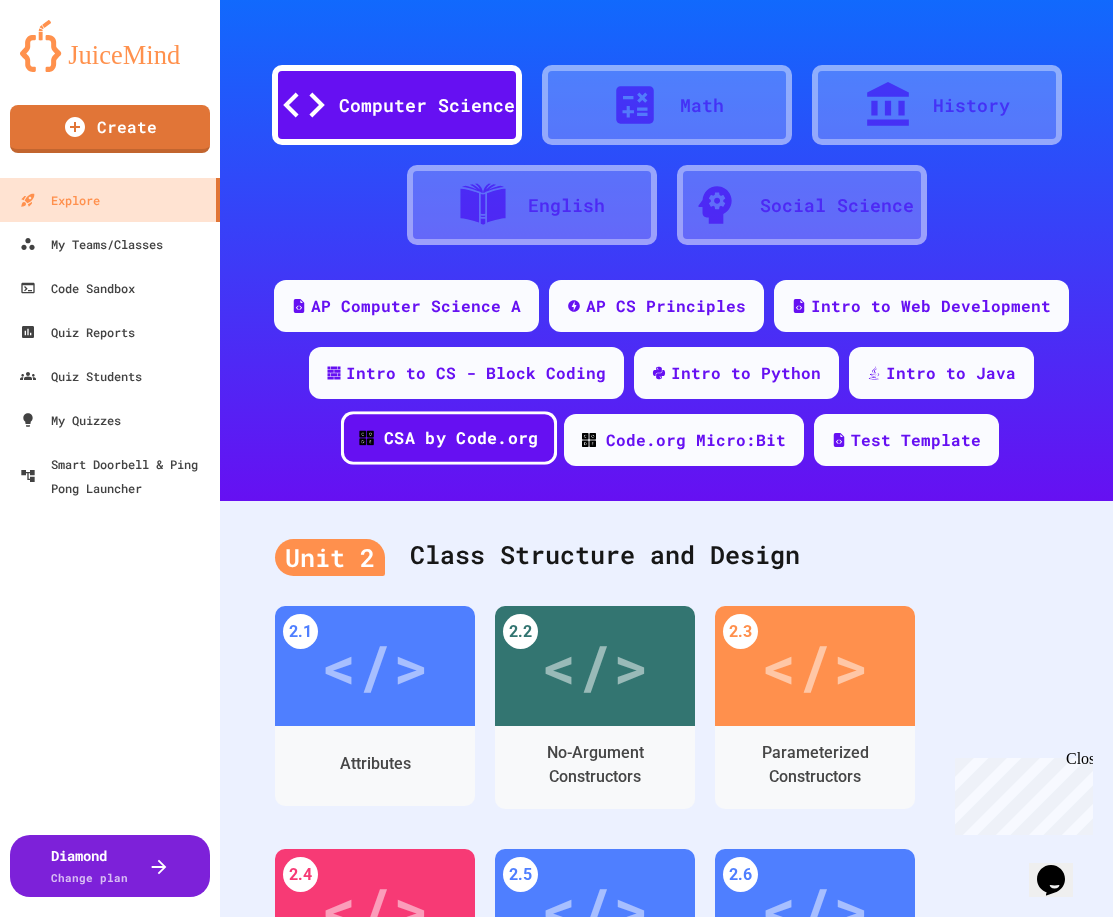 click on "CSA by Code.org" at bounding box center [461, 438] 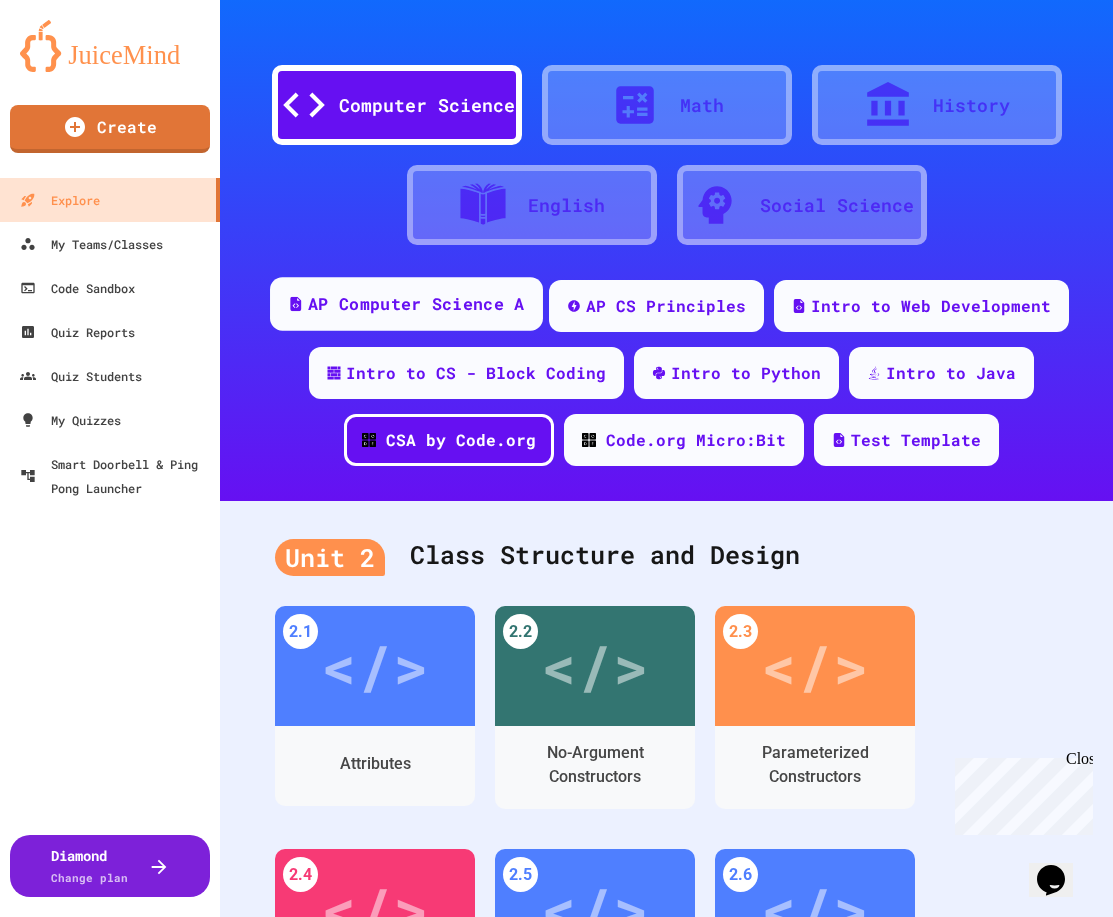 click on "AP Computer Science A" at bounding box center (416, 304) 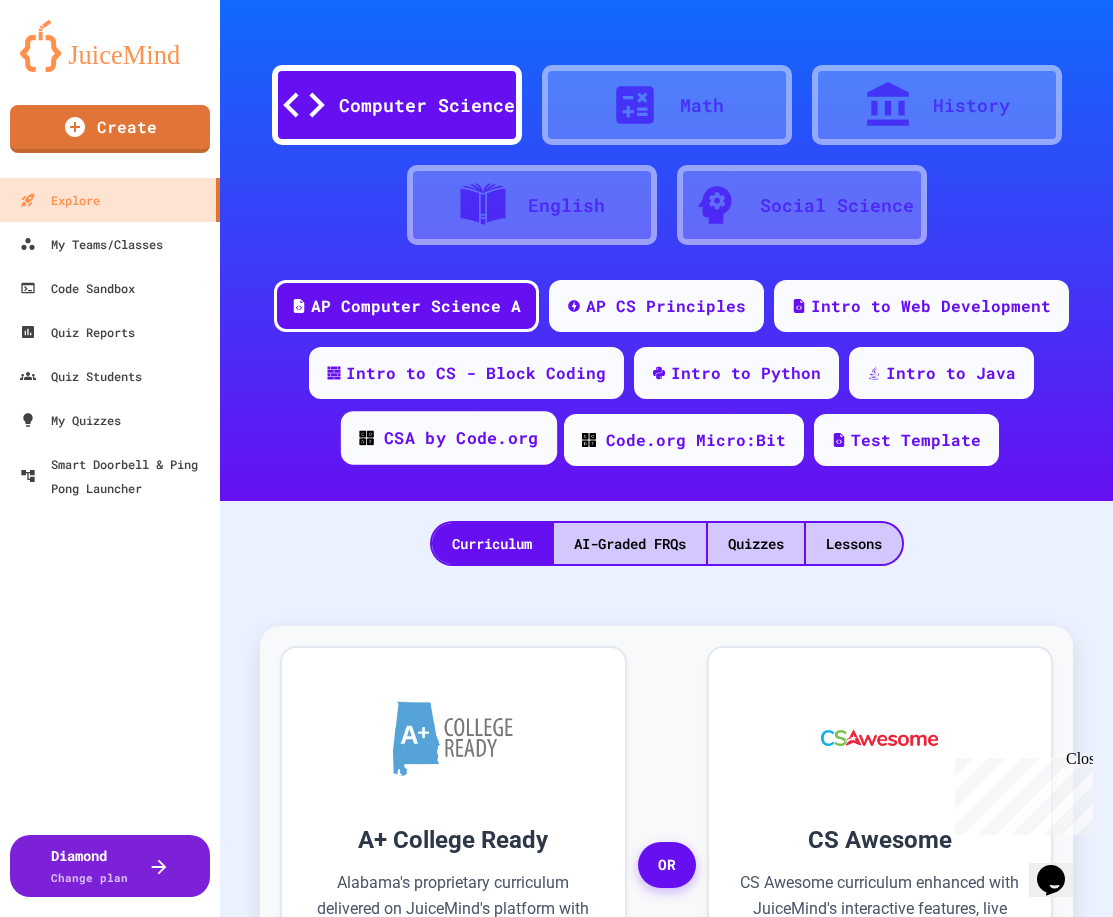 click on "CSA by Code.org" at bounding box center [461, 438] 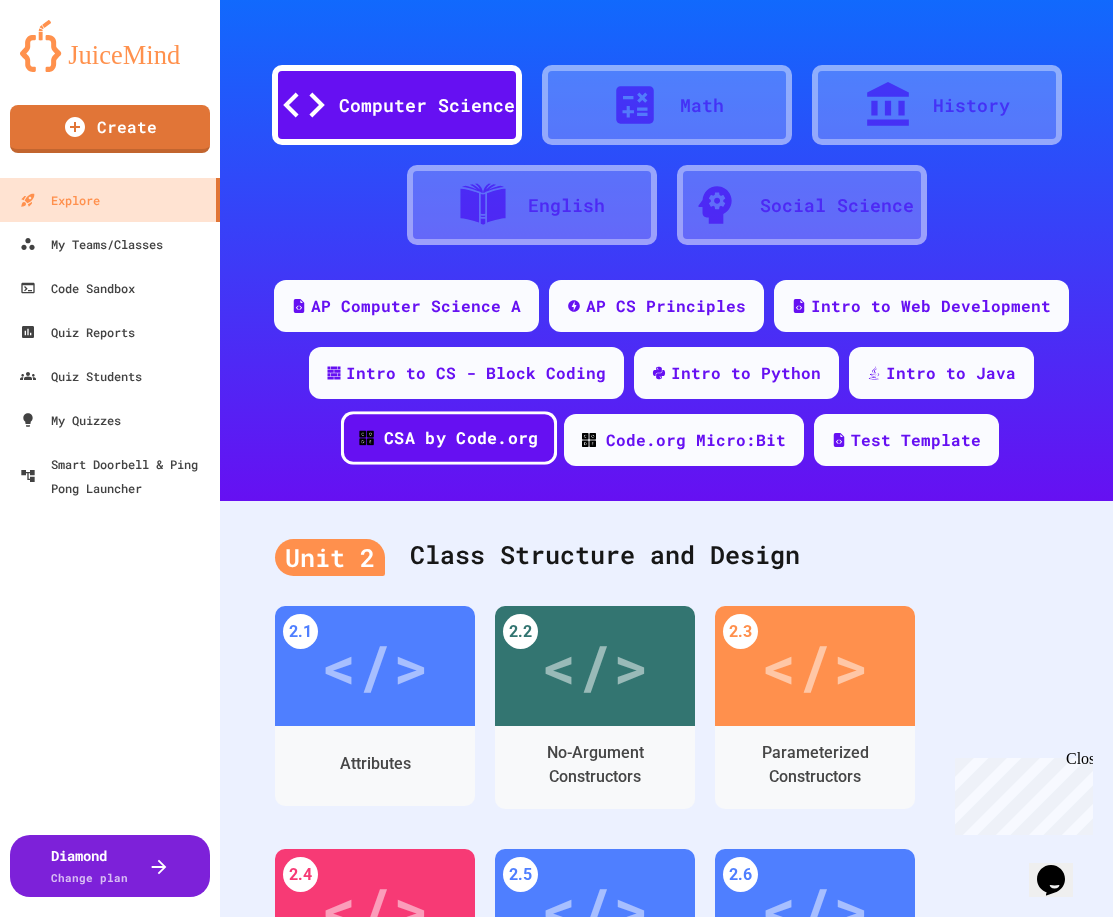 scroll, scrollTop: 300, scrollLeft: 0, axis: vertical 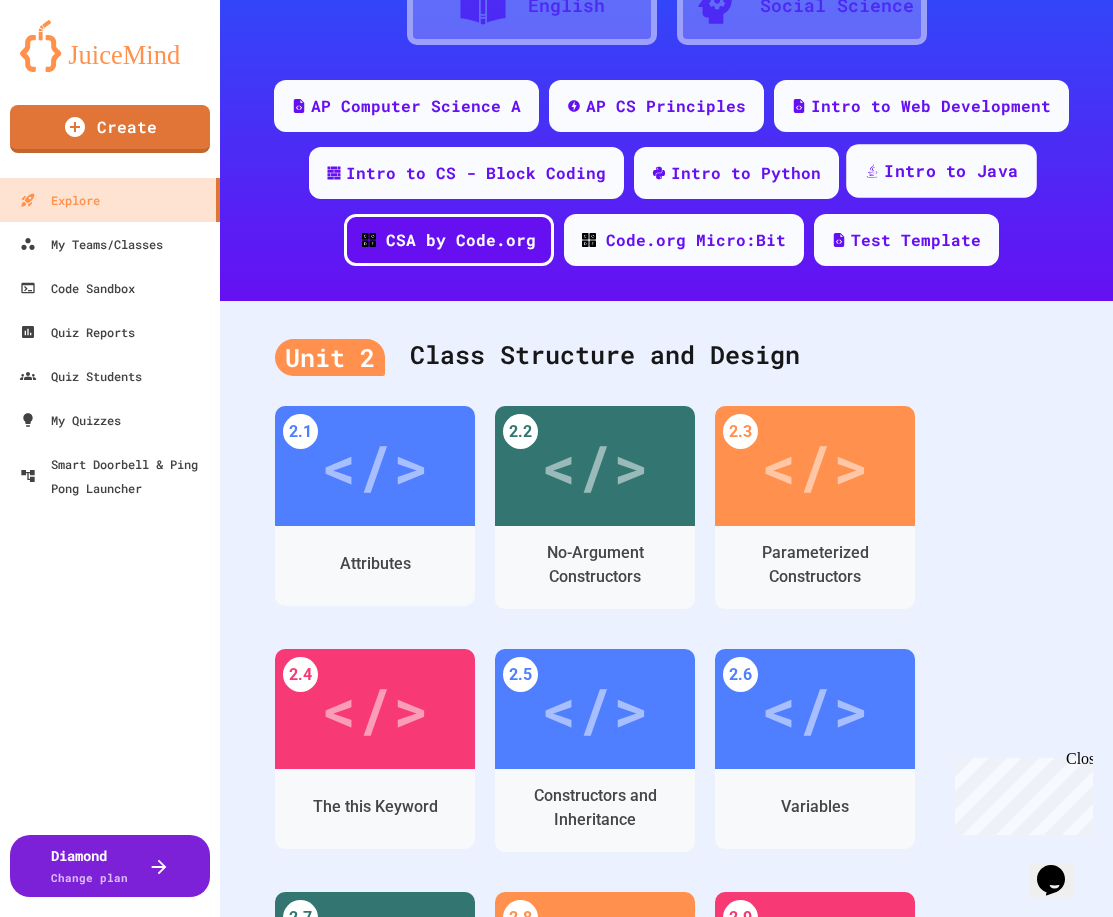 click on "Intro to Java" at bounding box center (951, 171) 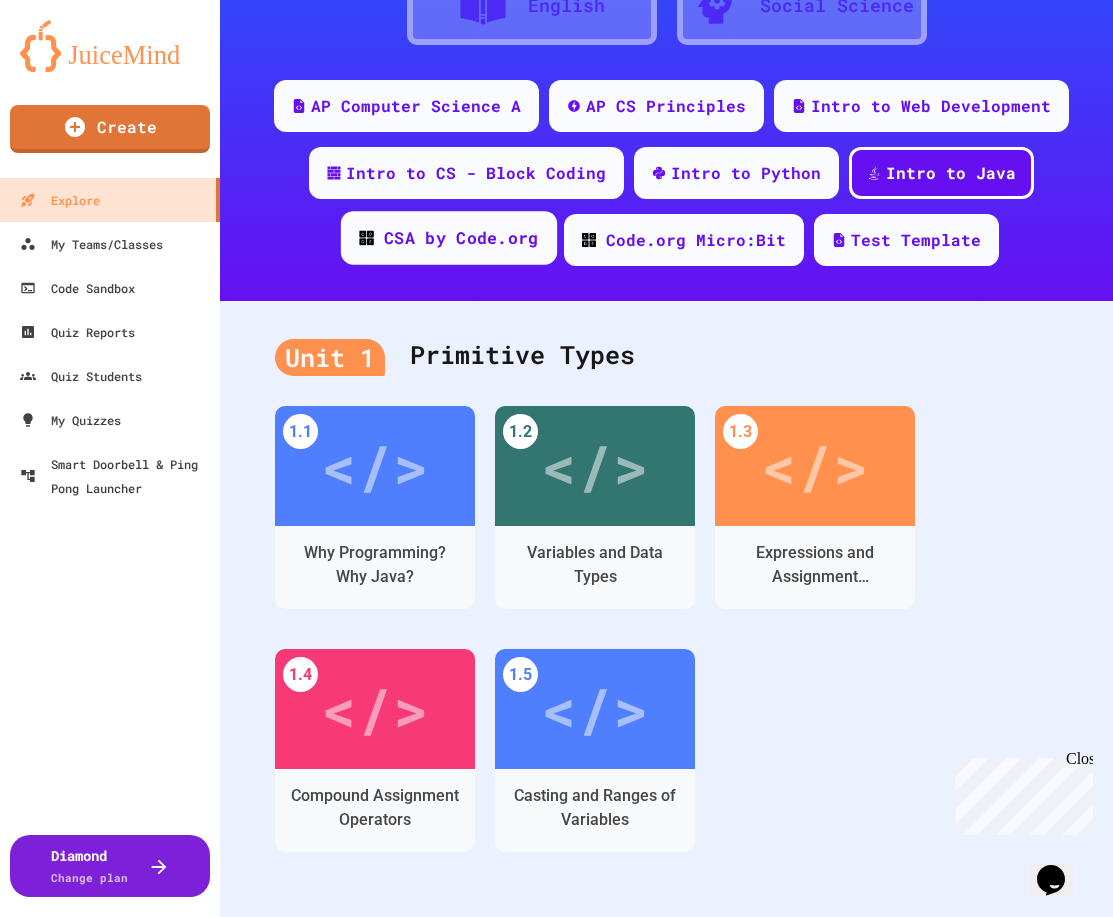 click on "CSA by Code.org" at bounding box center (461, 238) 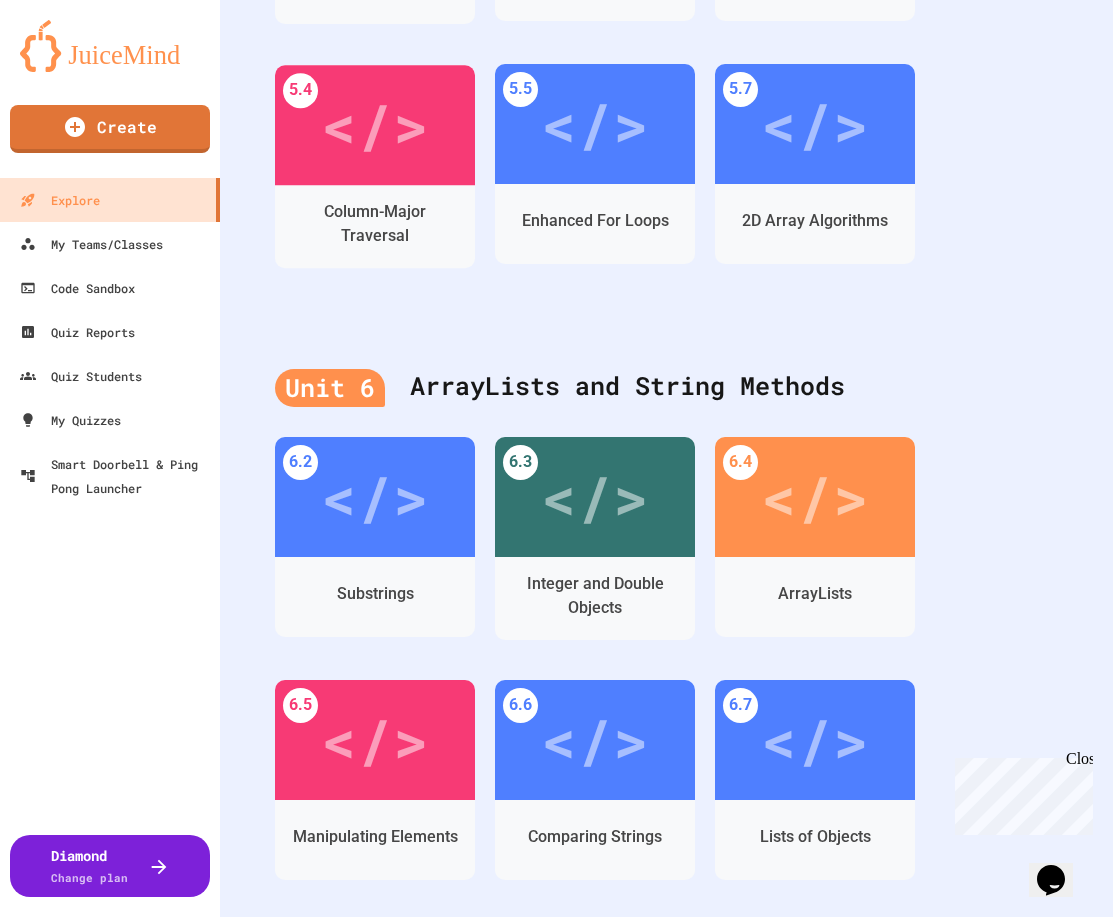 scroll, scrollTop: 4300, scrollLeft: 0, axis: vertical 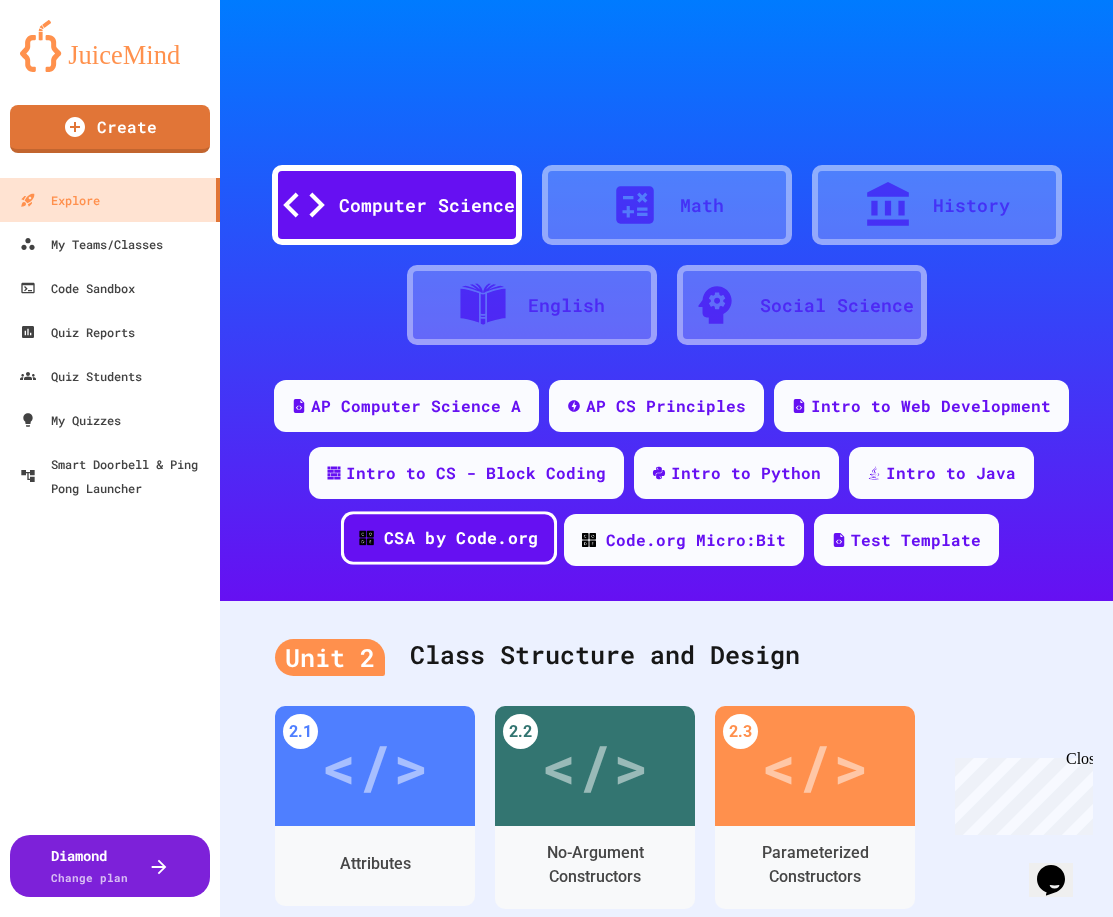 click on "CSA by Code.org" at bounding box center (461, 538) 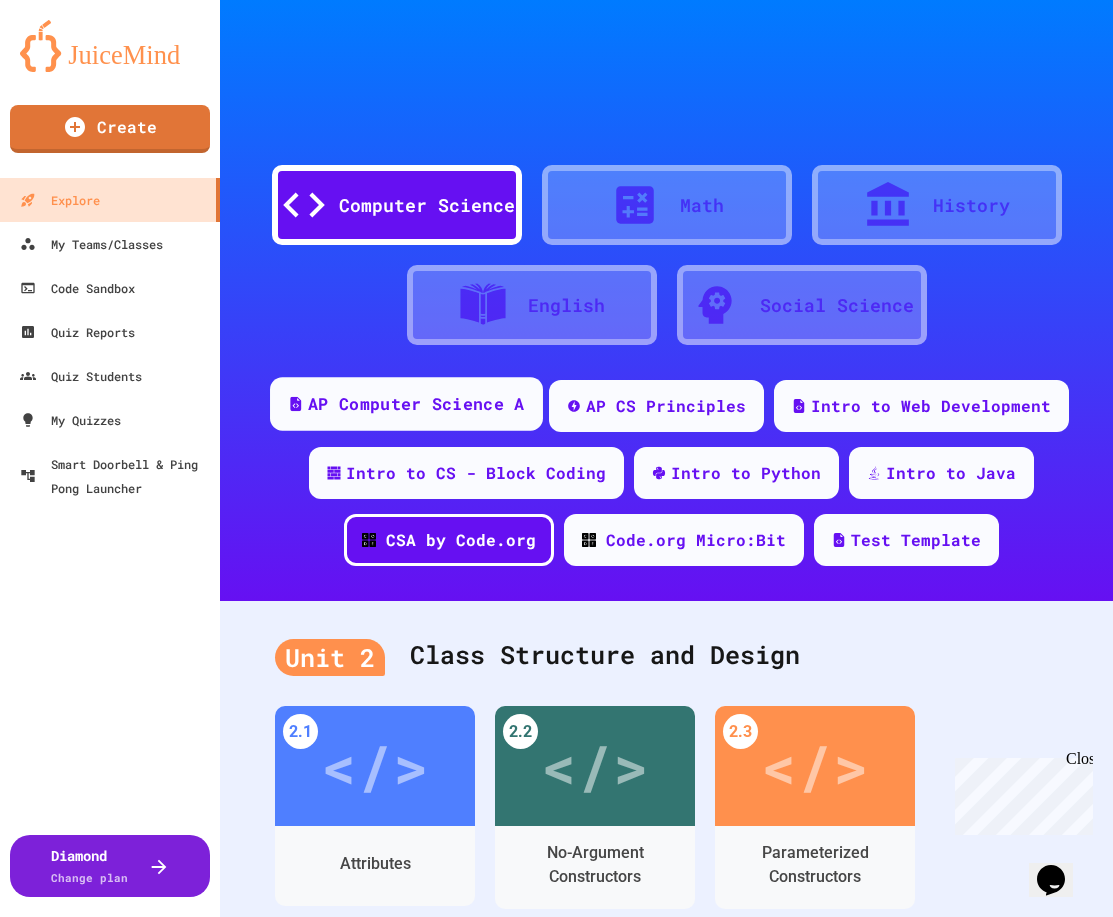 click on "AP Computer Science A" at bounding box center [416, 404] 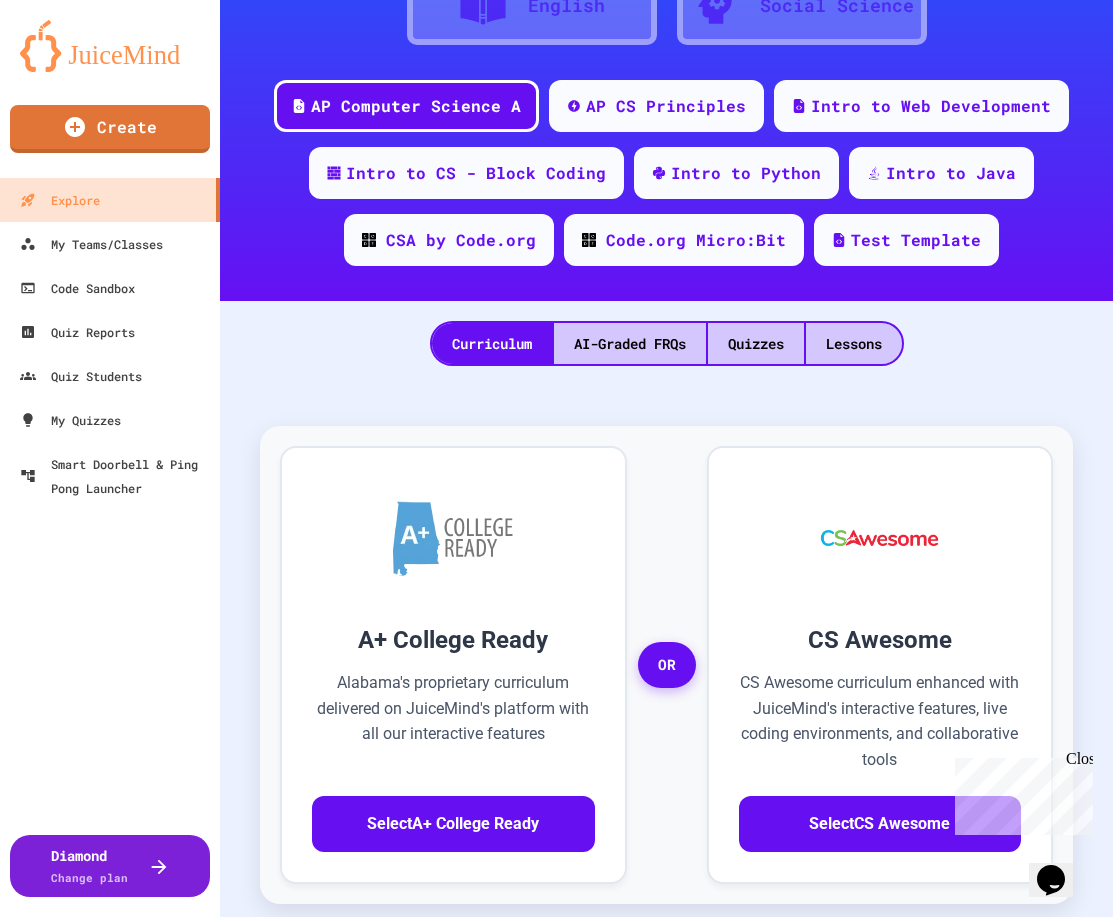 scroll, scrollTop: 400, scrollLeft: 0, axis: vertical 